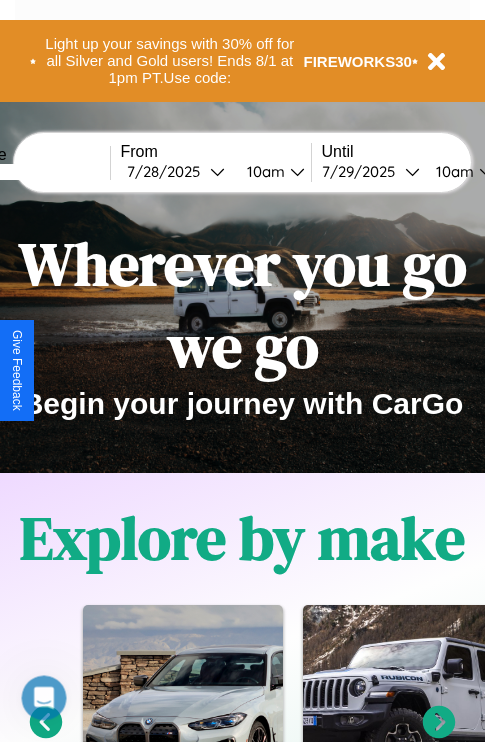 scroll, scrollTop: 0, scrollLeft: 0, axis: both 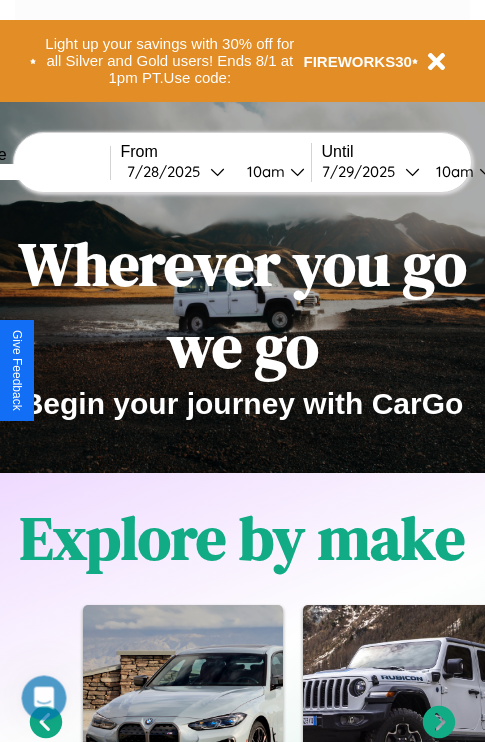 click at bounding box center (35, 172) 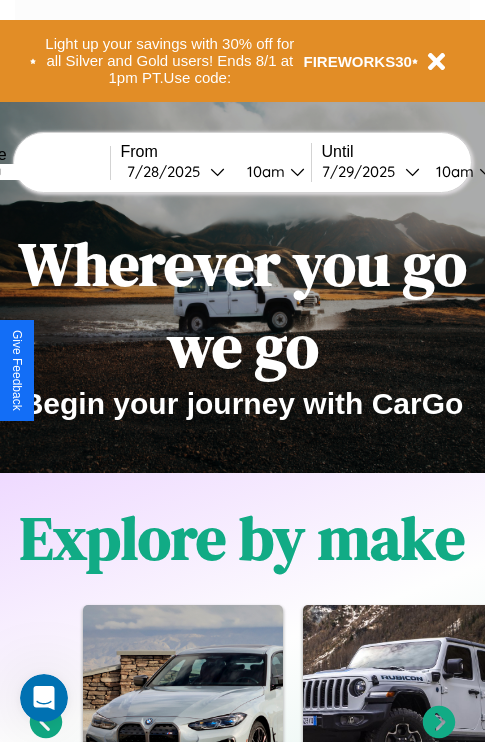 type on "*******" 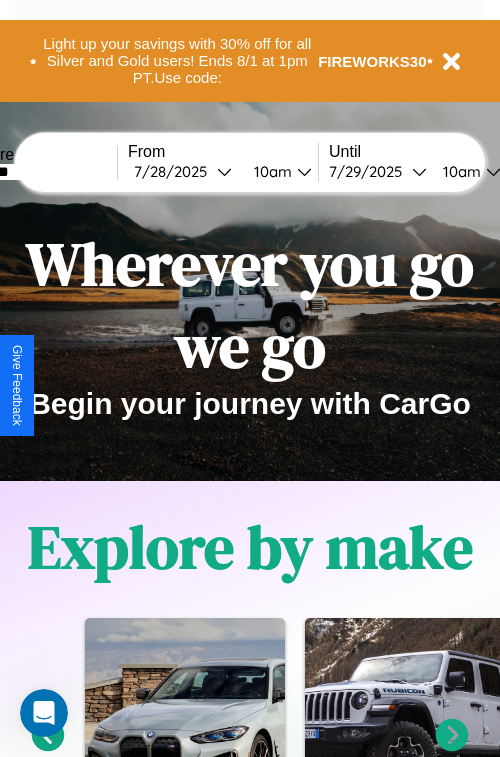 select on "*" 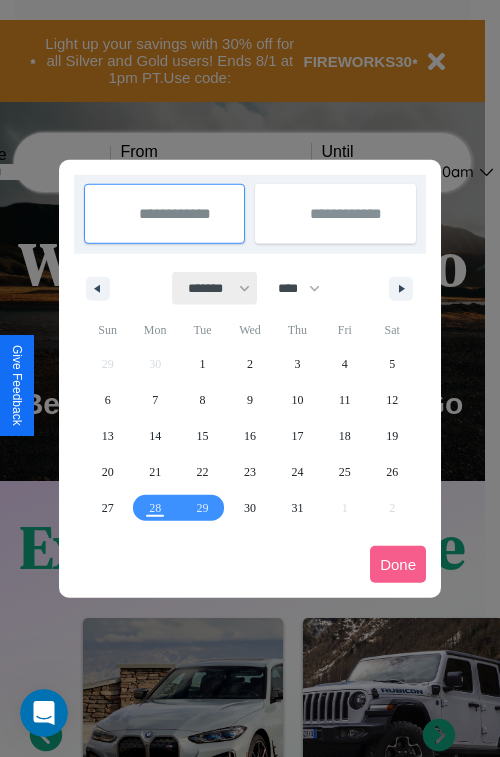 click on "******* ******** ***** ***** *** **** **** ****** ********* ******* ******** ********" at bounding box center (215, 288) 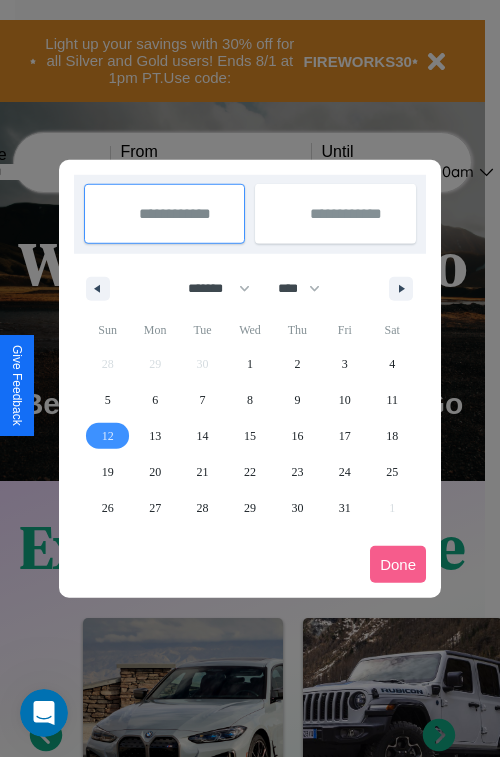 click on "12" at bounding box center (108, 436) 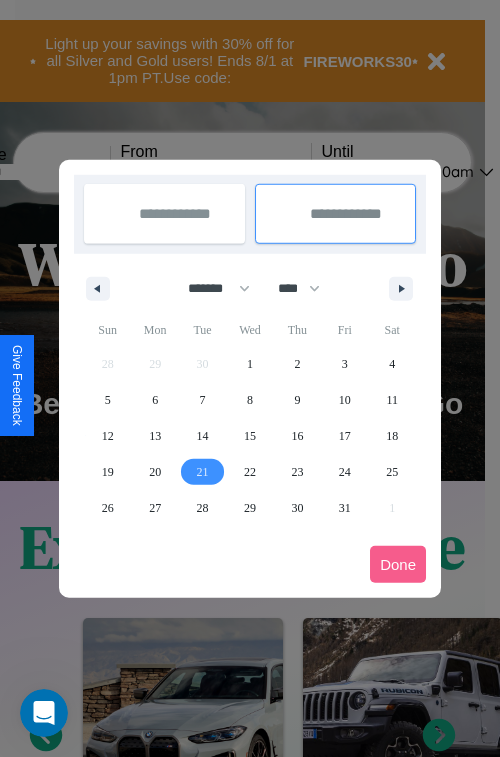 click on "21" at bounding box center [203, 472] 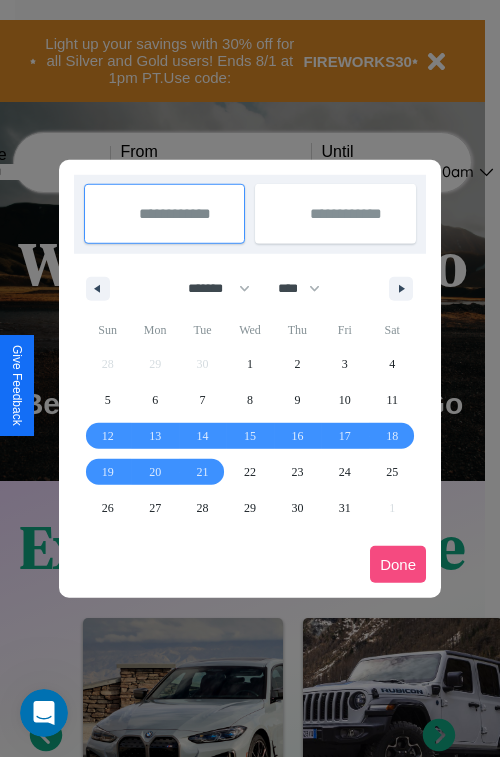 click on "Done" at bounding box center (398, 564) 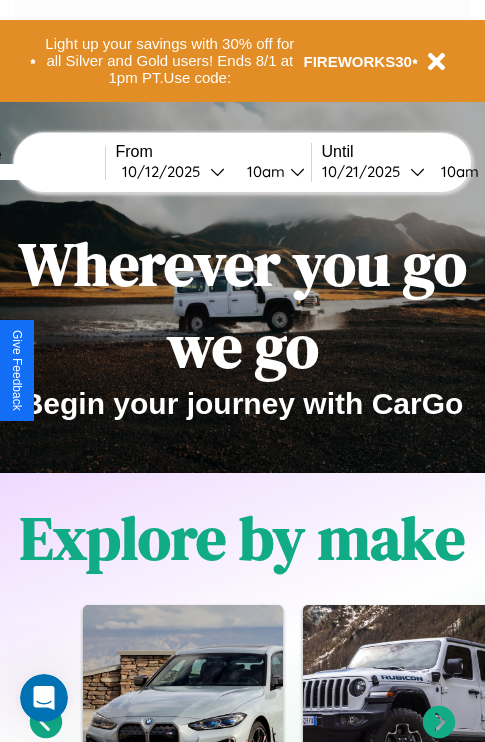 scroll, scrollTop: 0, scrollLeft: 81, axis: horizontal 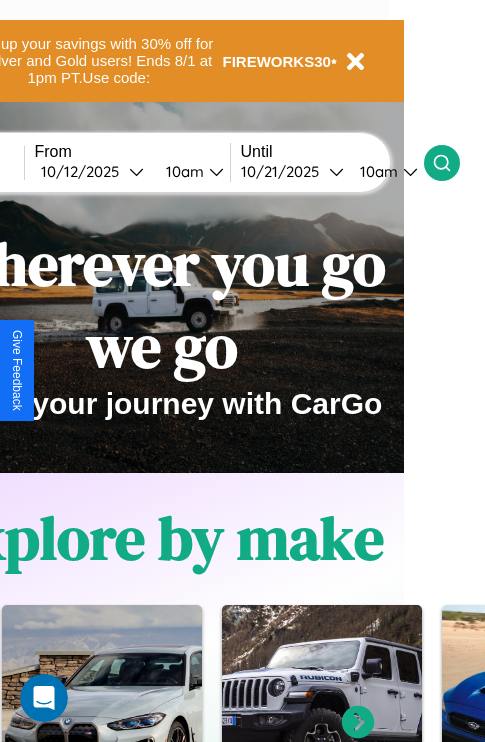 click 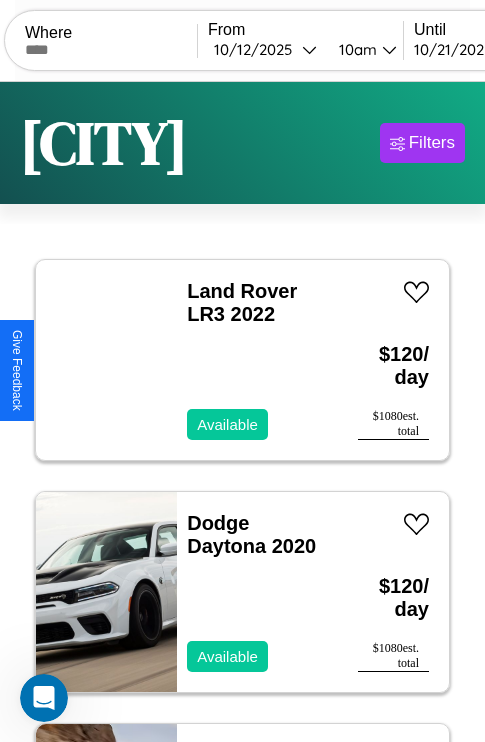 scroll, scrollTop: 95, scrollLeft: 0, axis: vertical 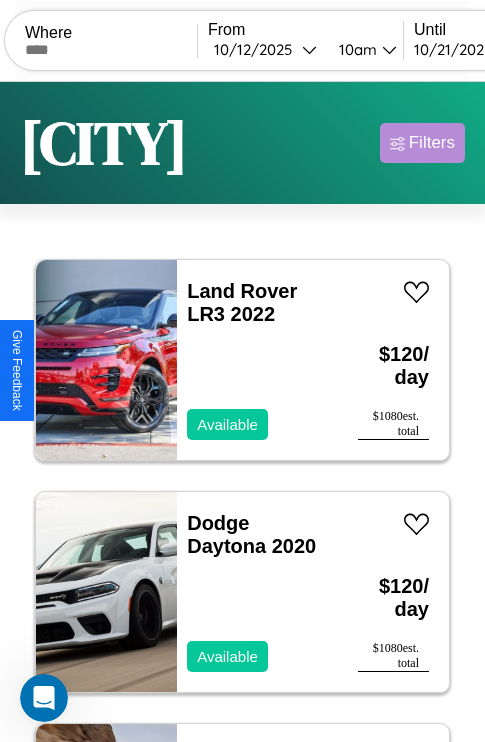 click on "Filters" at bounding box center (432, 143) 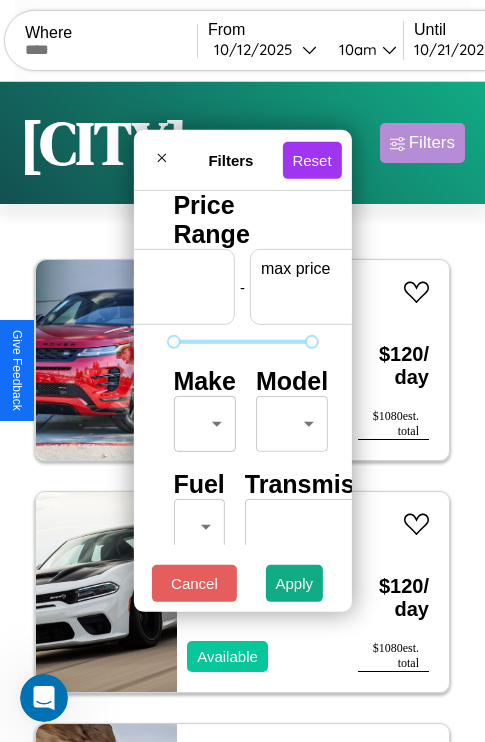 scroll, scrollTop: 0, scrollLeft: 124, axis: horizontal 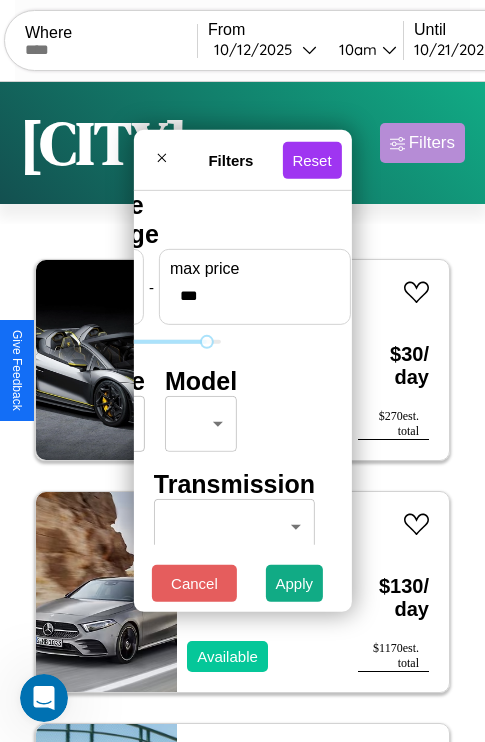 type on "***" 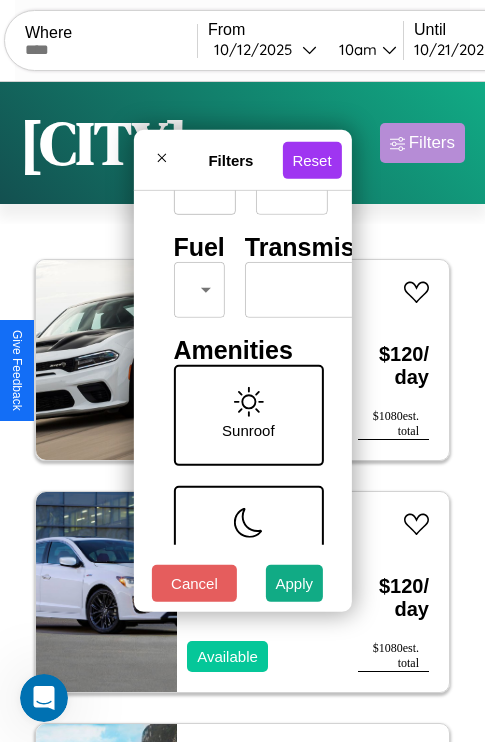scroll, scrollTop: 288, scrollLeft: 0, axis: vertical 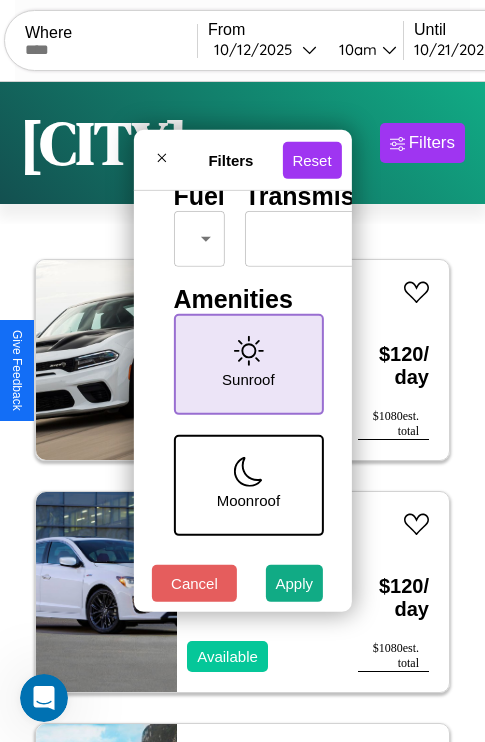 type on "*" 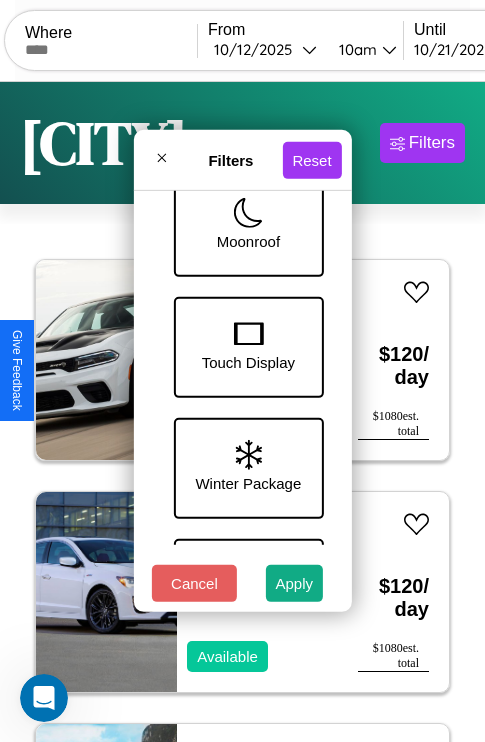 scroll, scrollTop: 651, scrollLeft: 0, axis: vertical 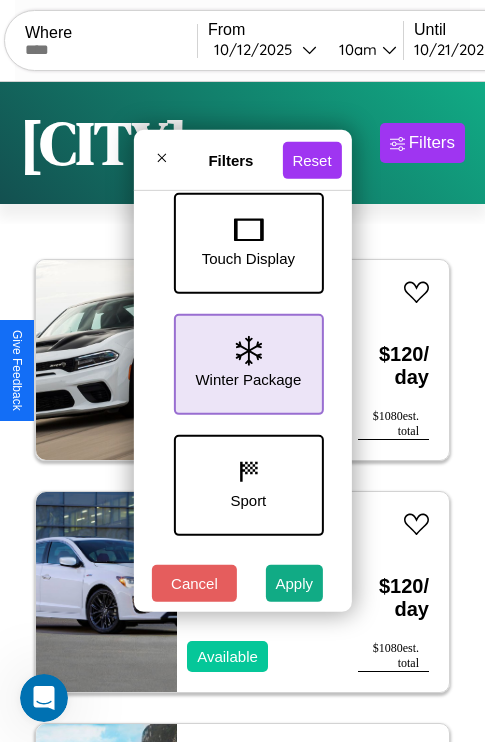 click 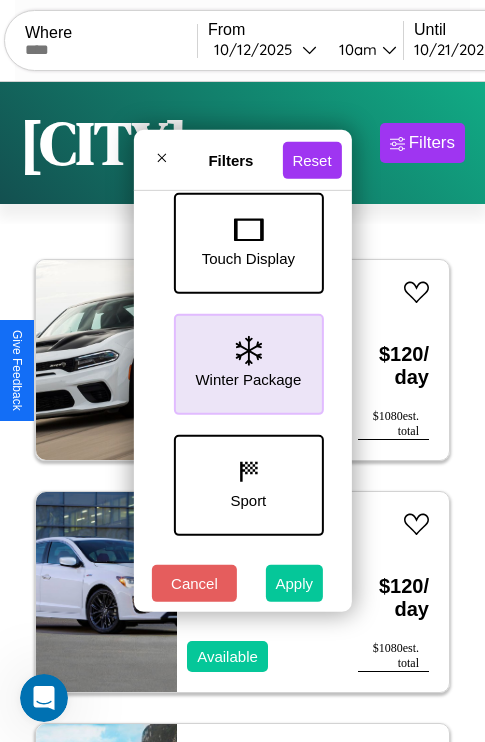 click on "Apply" at bounding box center [295, 583] 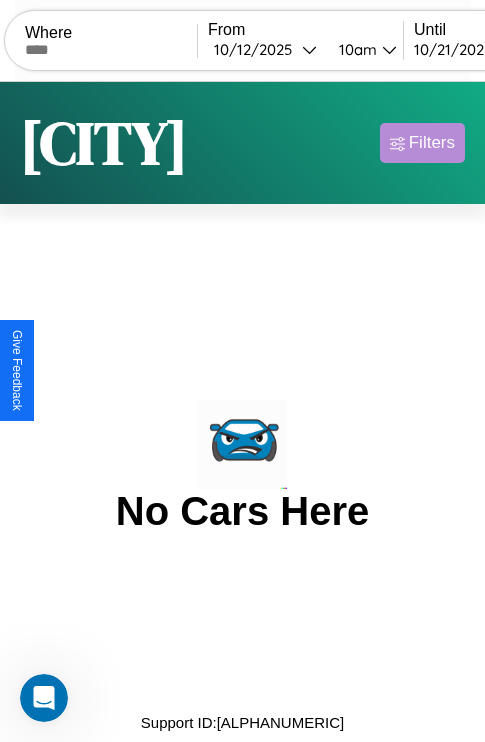 click on "Filters" at bounding box center [432, 143] 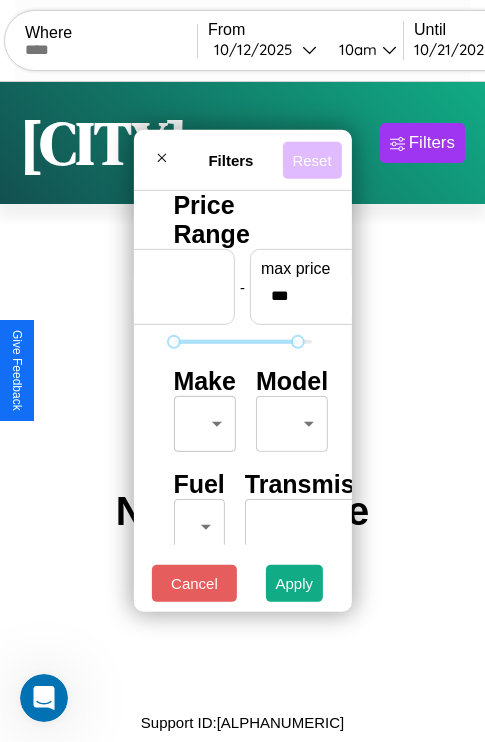 click on "Reset" at bounding box center [311, 159] 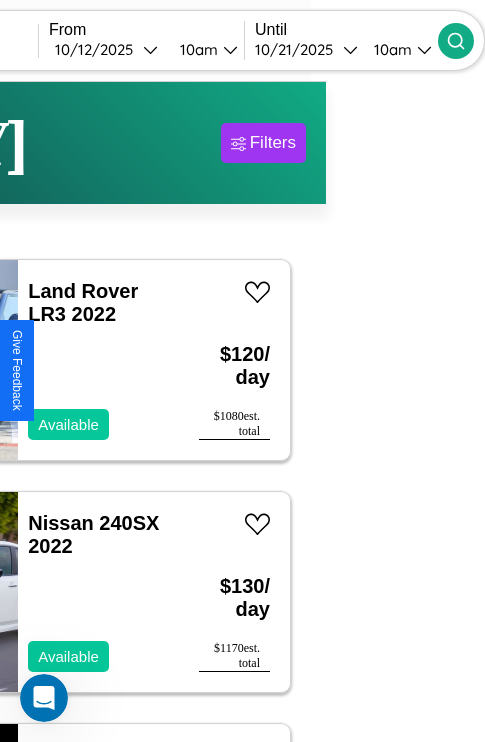type on "*********" 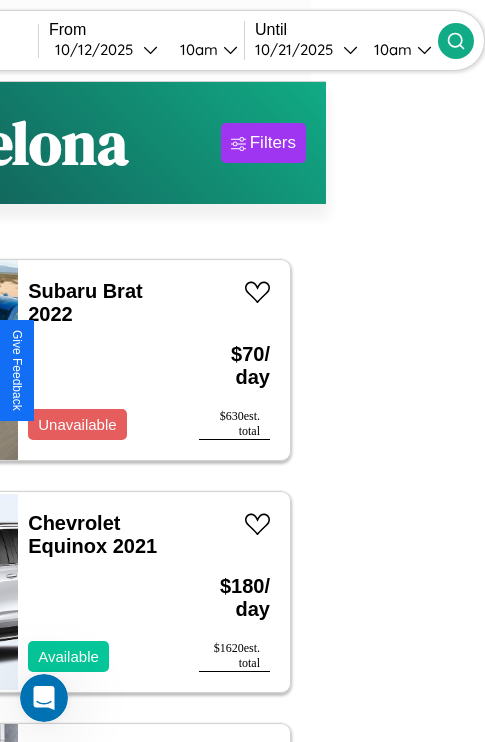 scroll, scrollTop: 95, scrollLeft: 35, axis: both 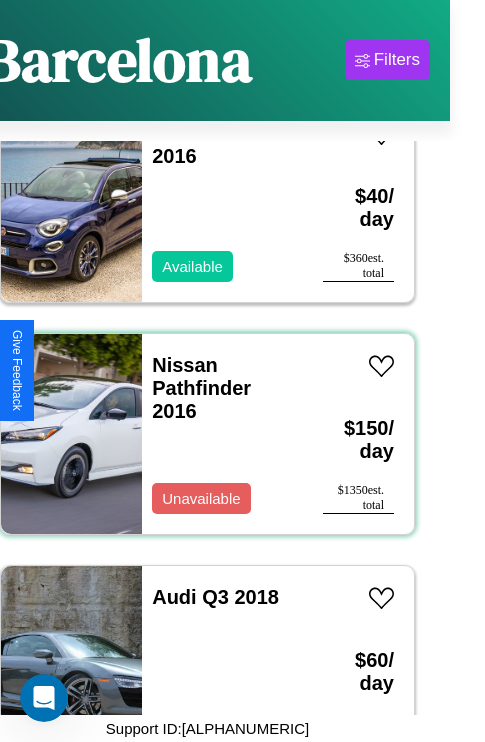 click on "Nissan   Pathfinder   2016 Unavailable" at bounding box center [222, 434] 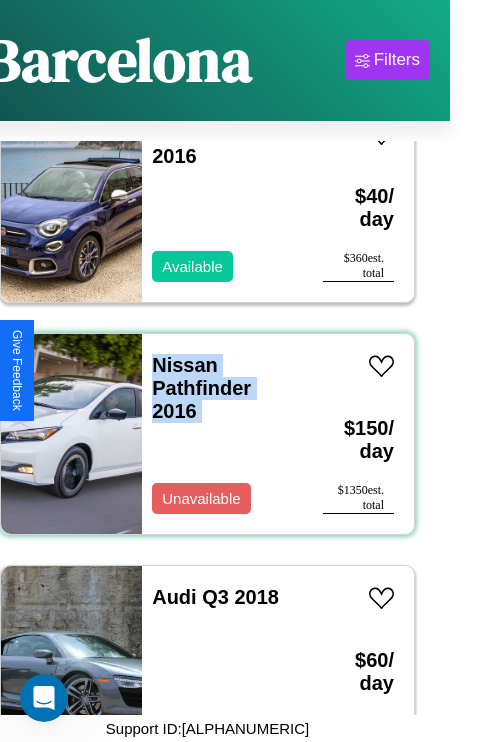 click on "Nissan   Pathfinder   2016 Unavailable" at bounding box center [222, 434] 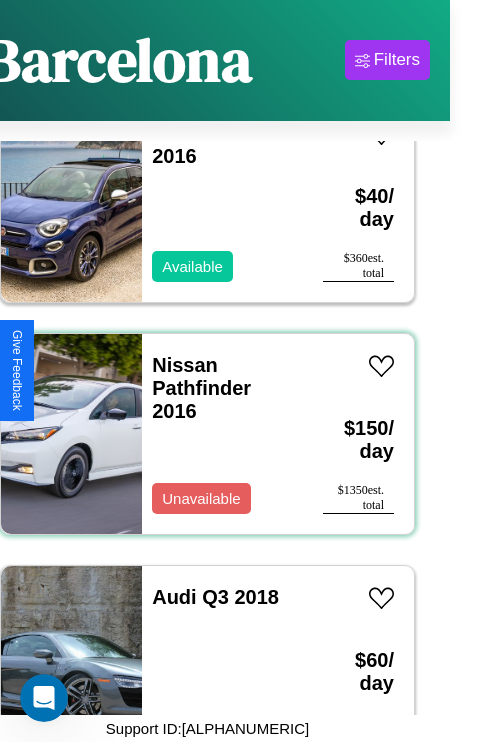 click on "Nissan   Pathfinder   2016 Unavailable" at bounding box center (222, 434) 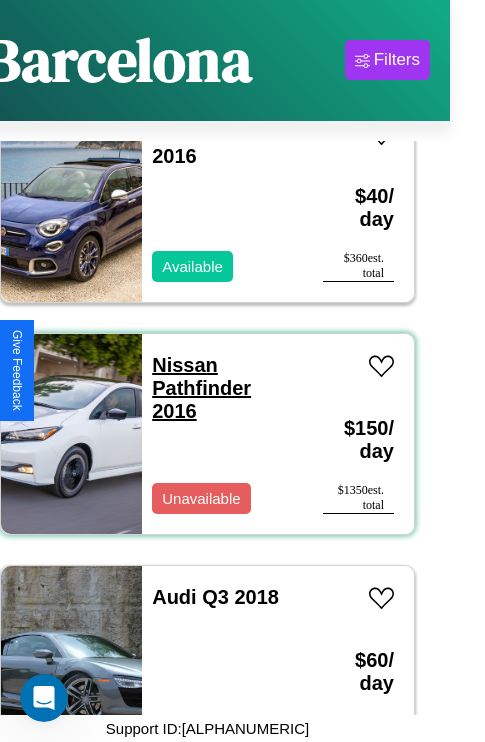 click on "Nissan   Pathfinder   2016" at bounding box center (201, 388) 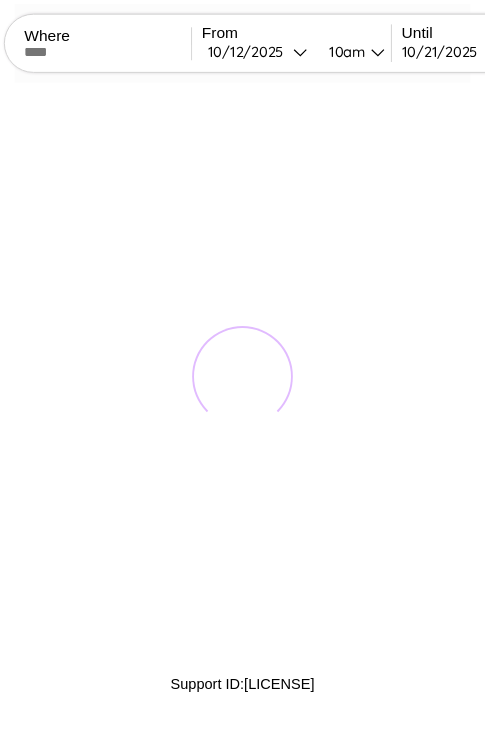 scroll, scrollTop: 0, scrollLeft: 0, axis: both 